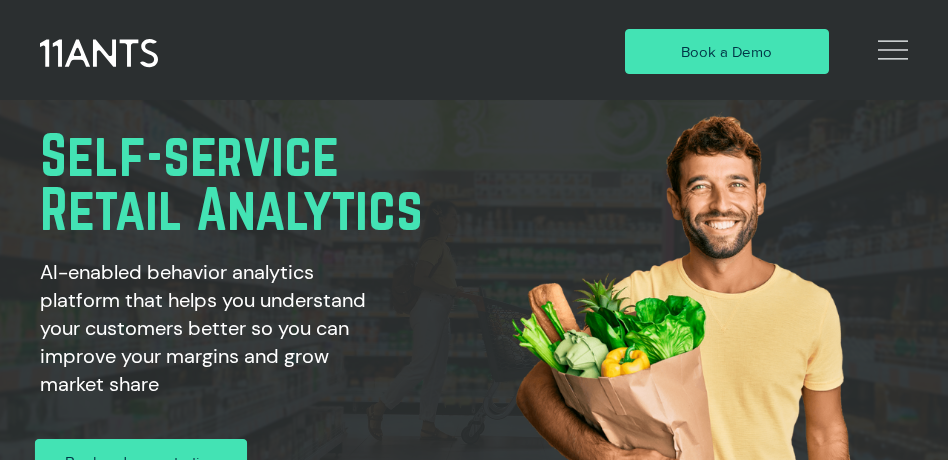 scroll, scrollTop: 250, scrollLeft: 0, axis: vertical 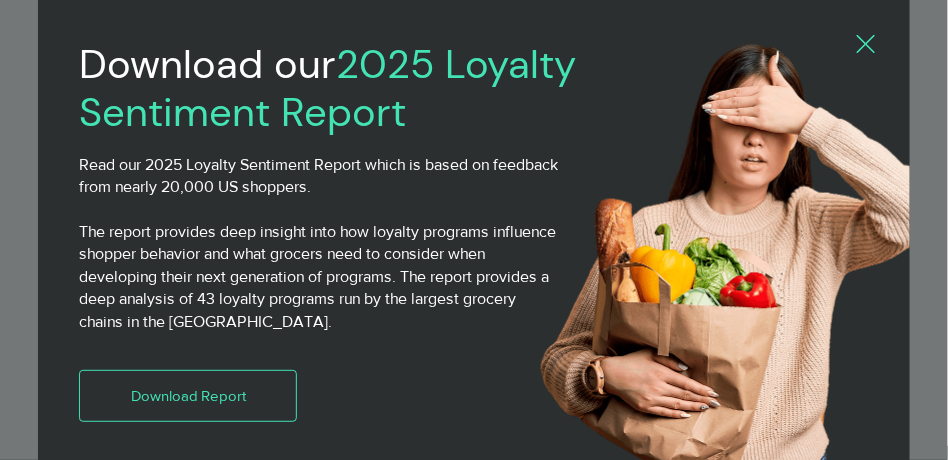 click 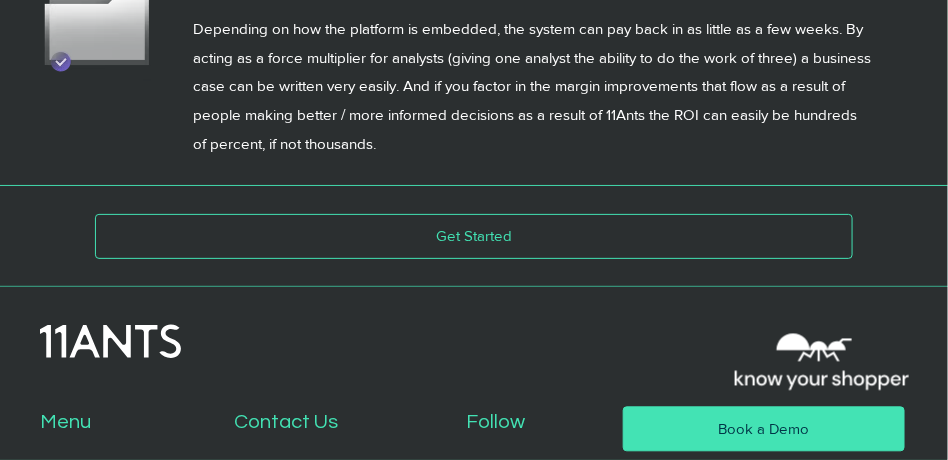 scroll, scrollTop: 6800, scrollLeft: 0, axis: vertical 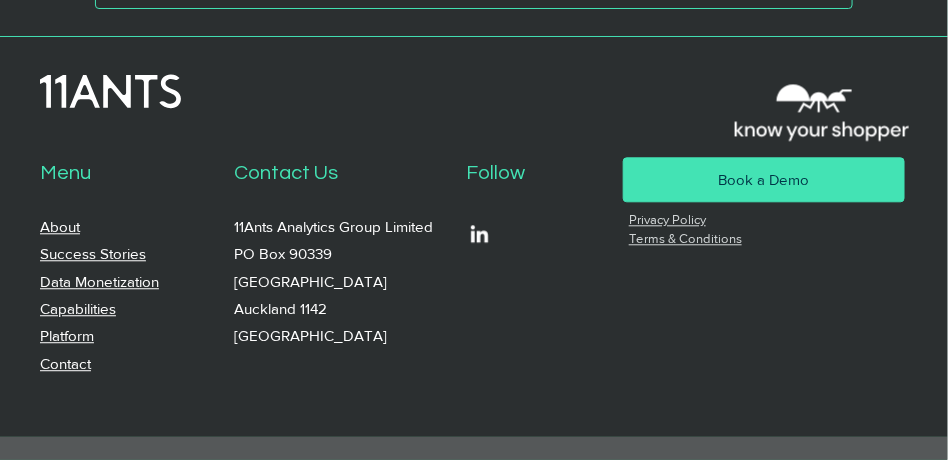 click on "Capabilities" at bounding box center (78, 308) 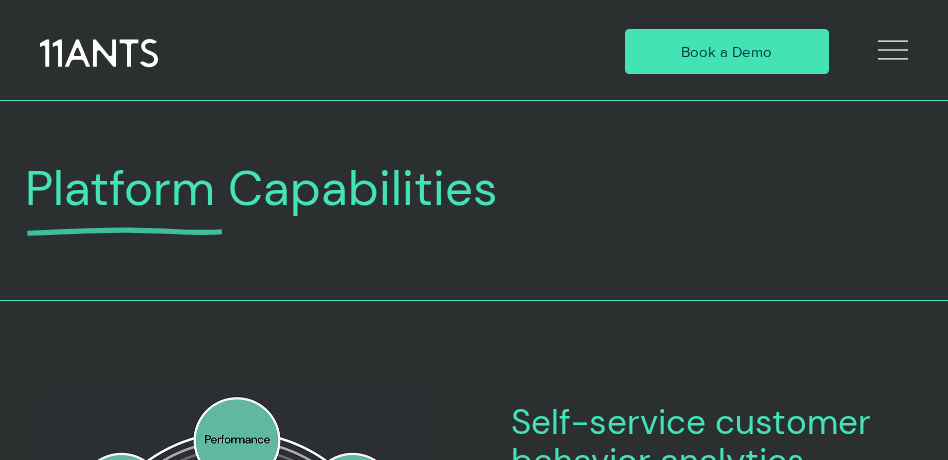 scroll, scrollTop: 0, scrollLeft: 0, axis: both 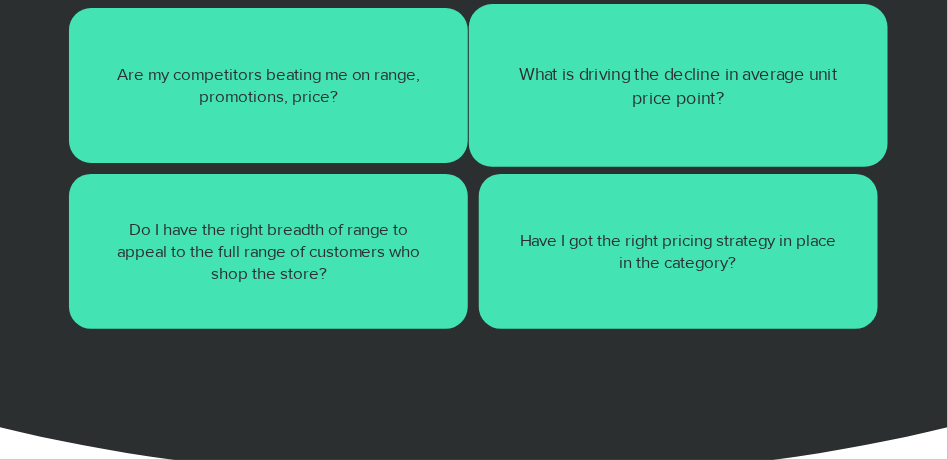 click on "What is driving the decline in average unit price point?" at bounding box center [678, 85] 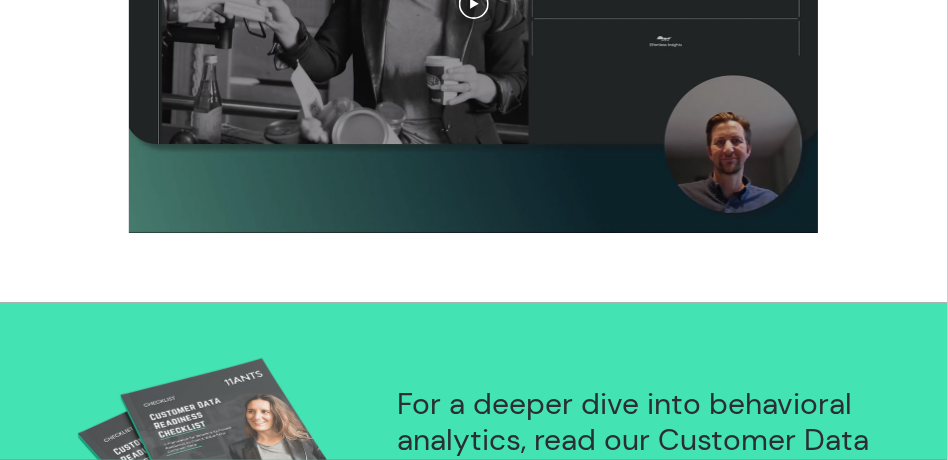 scroll, scrollTop: 2400, scrollLeft: 0, axis: vertical 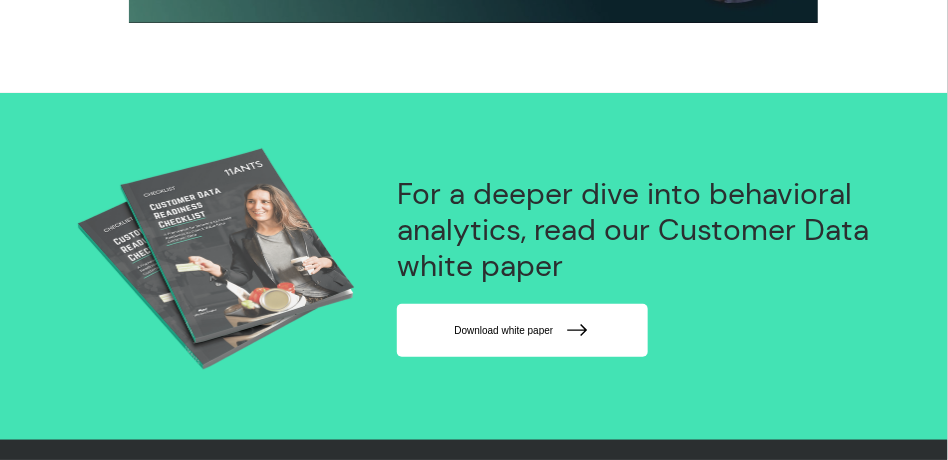 click on "Download white paper" at bounding box center (503, 330) 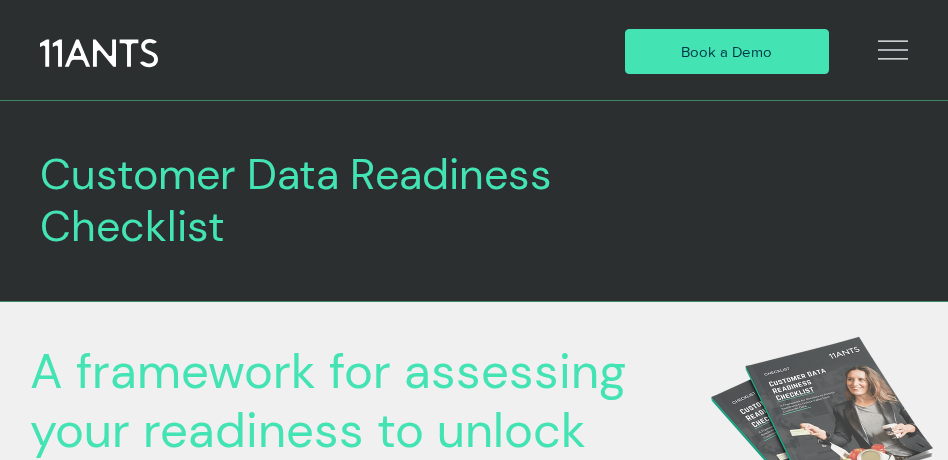 scroll, scrollTop: 0, scrollLeft: 0, axis: both 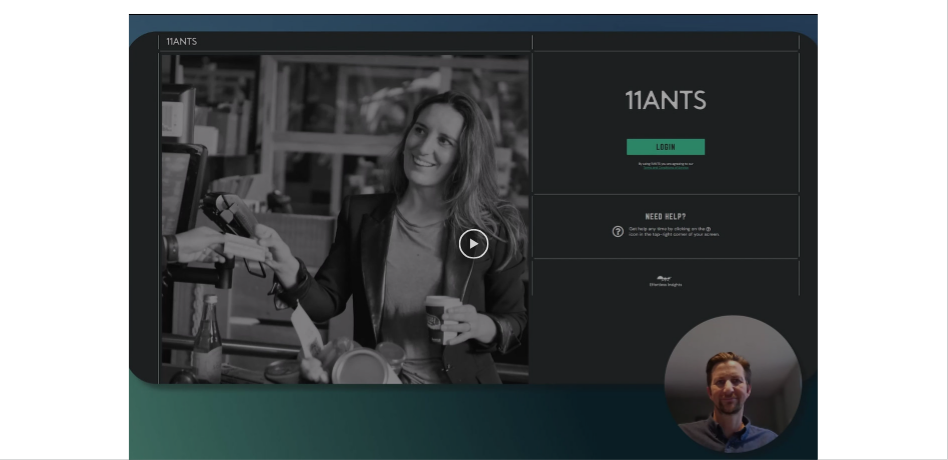 click at bounding box center [474, 244] 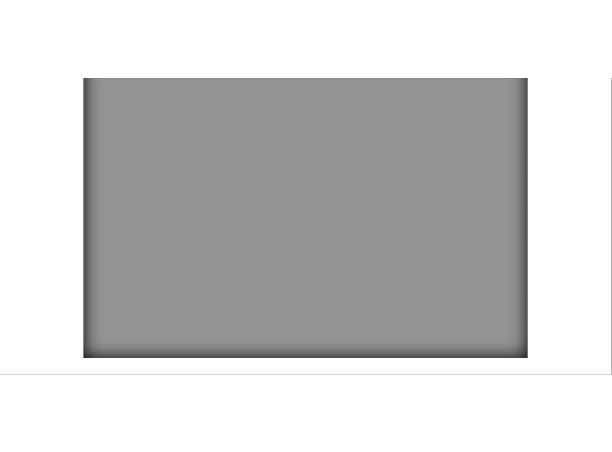 scroll, scrollTop: 2000, scrollLeft: 0, axis: vertical 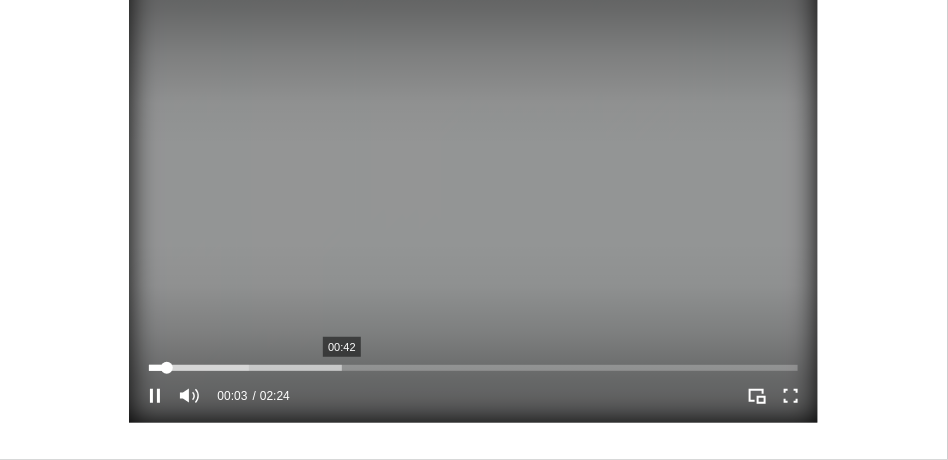 click at bounding box center (473, 368) 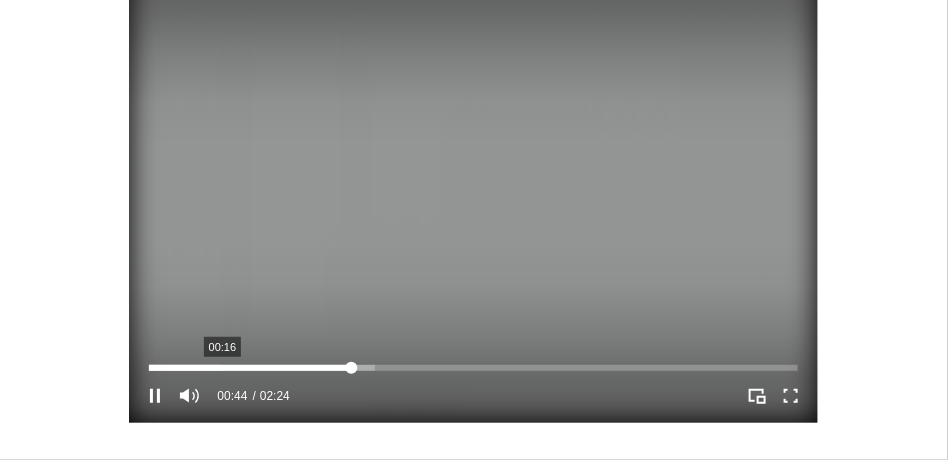 click at bounding box center [473, 368] 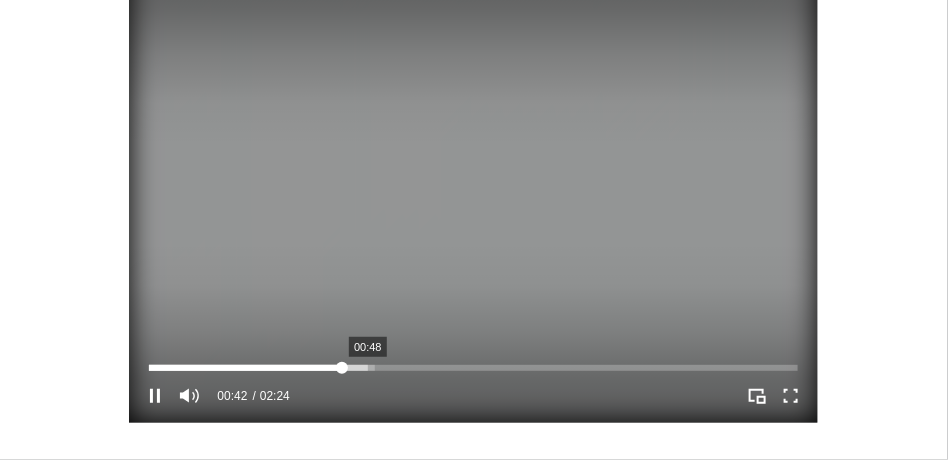 click at bounding box center [473, 368] 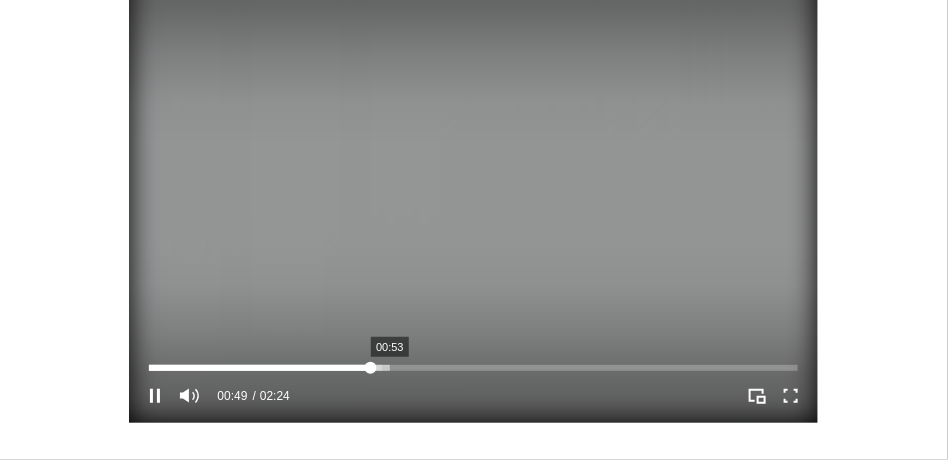 click at bounding box center [473, 368] 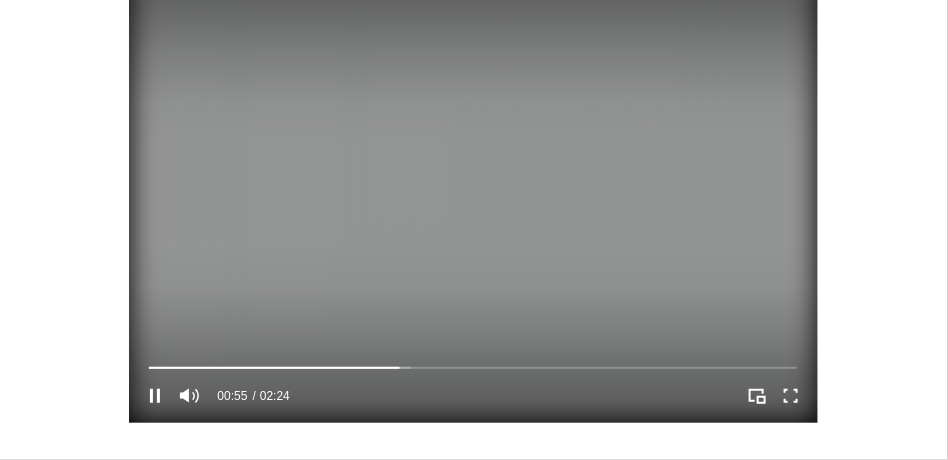click at bounding box center [473, 193] 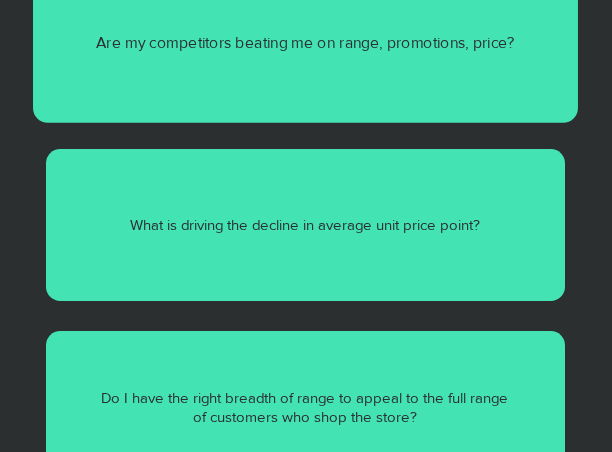 click at bounding box center (305, 43) 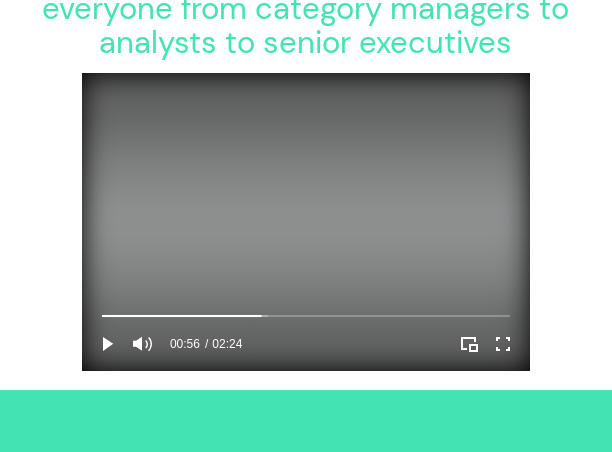 scroll, scrollTop: 2950, scrollLeft: 0, axis: vertical 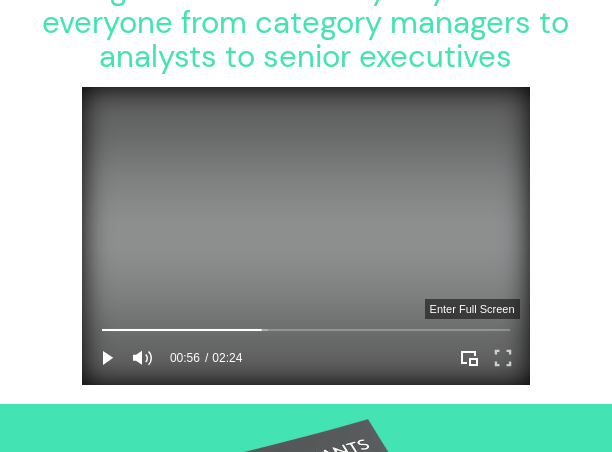 click 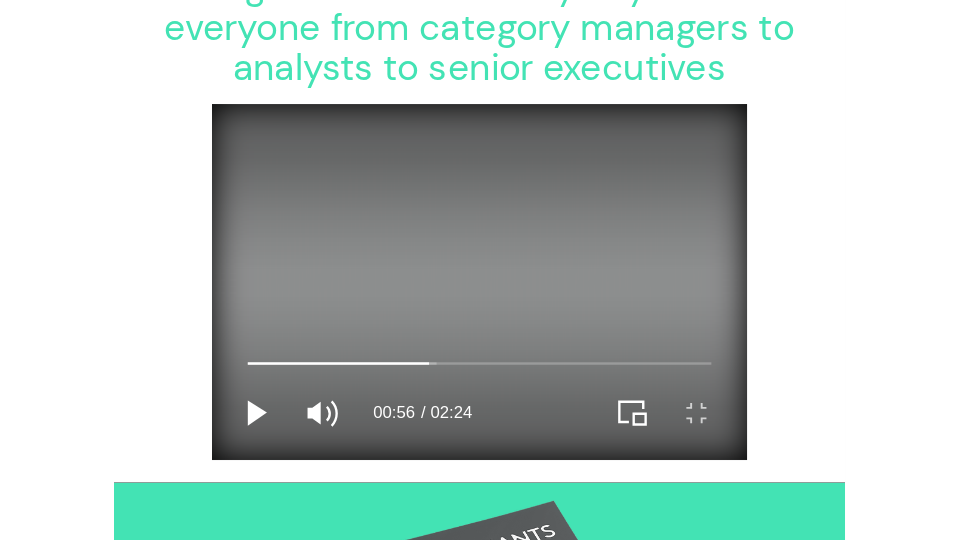 scroll, scrollTop: 0, scrollLeft: 0, axis: both 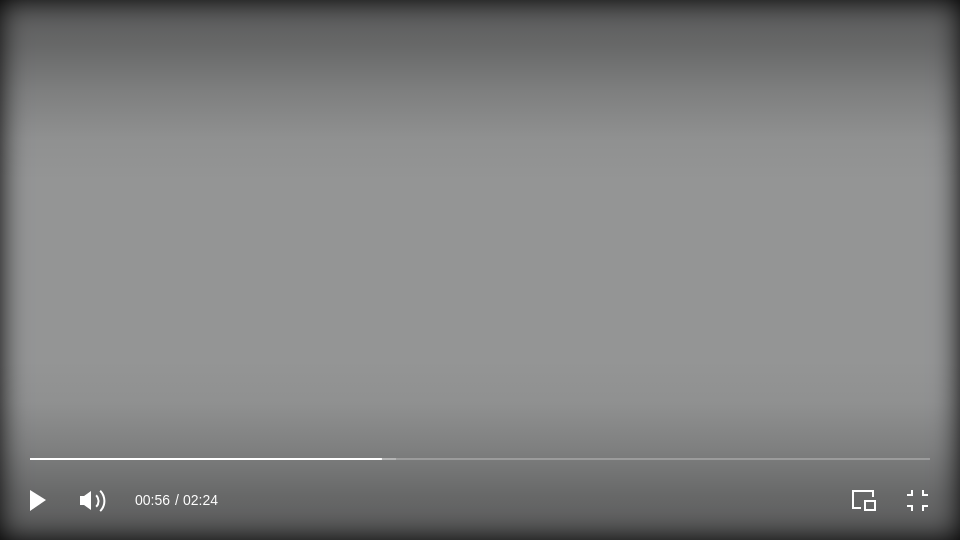 click at bounding box center [480, 270] 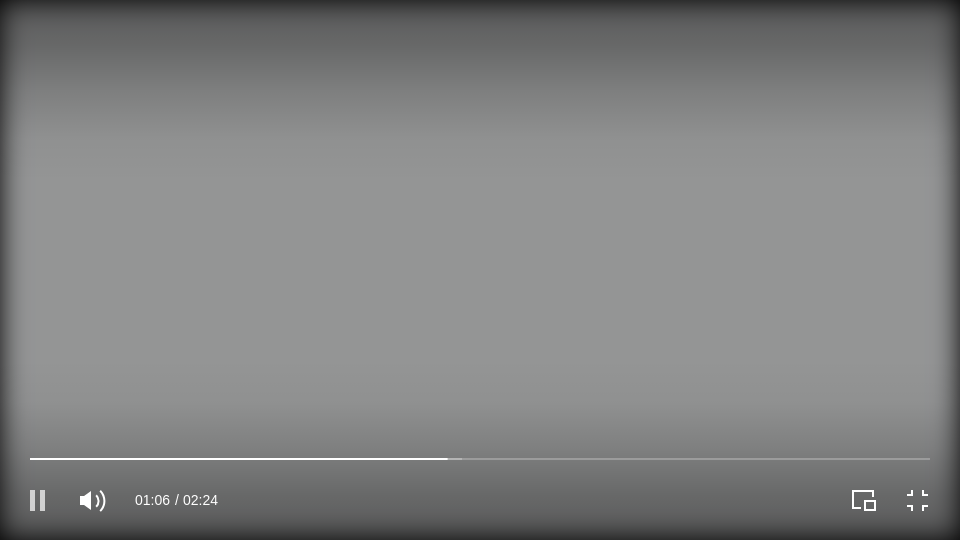 click 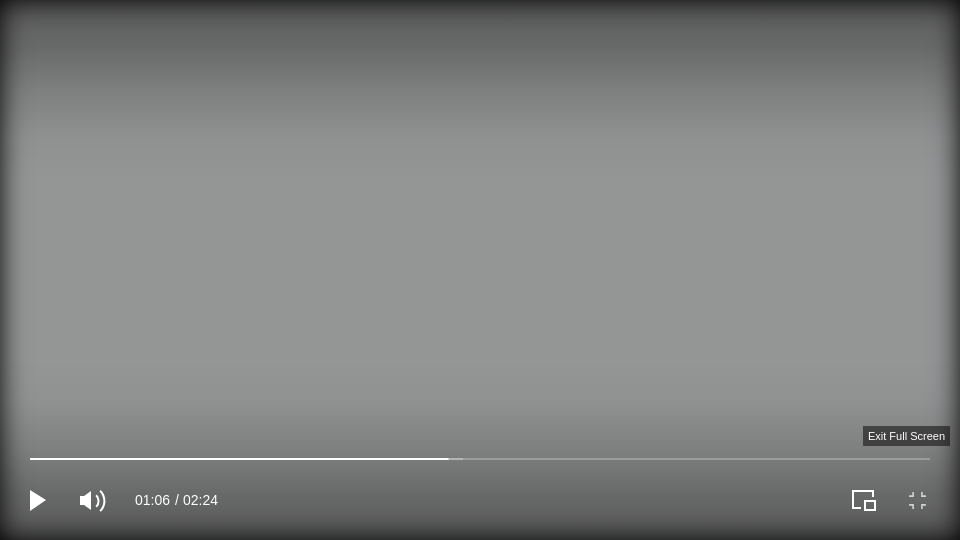 click 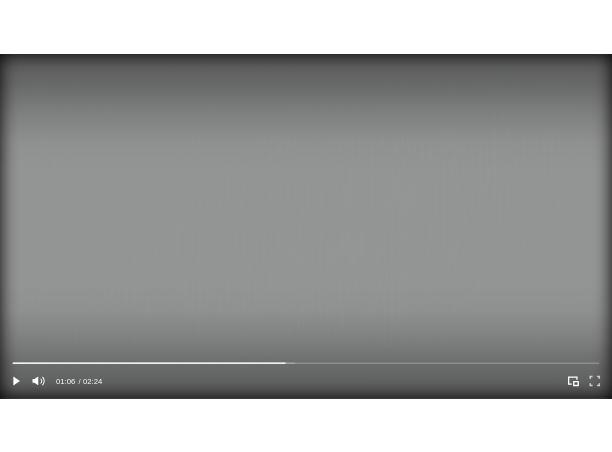 scroll, scrollTop: 2950, scrollLeft: 0, axis: vertical 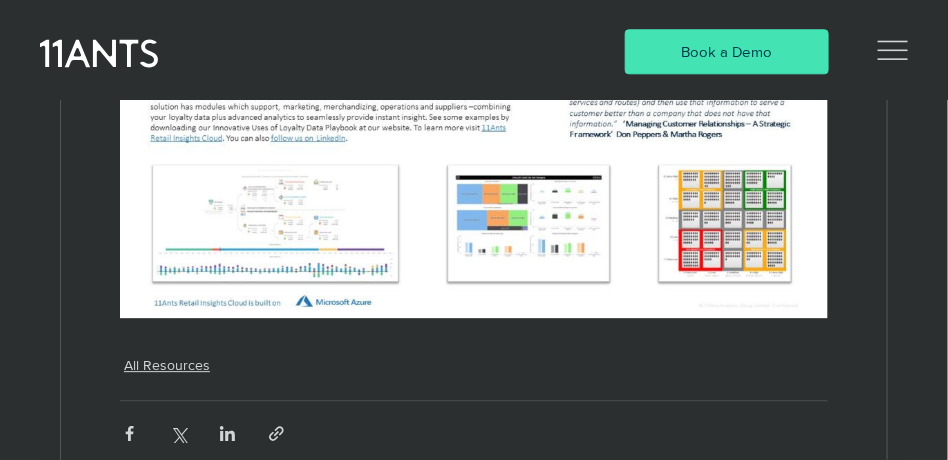 click at bounding box center [474, 119] 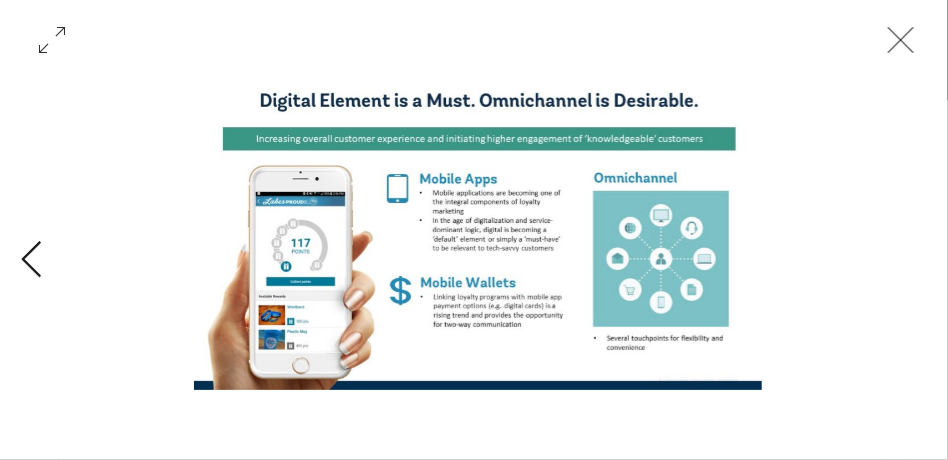 scroll, scrollTop: 0, scrollLeft: 830, axis: horizontal 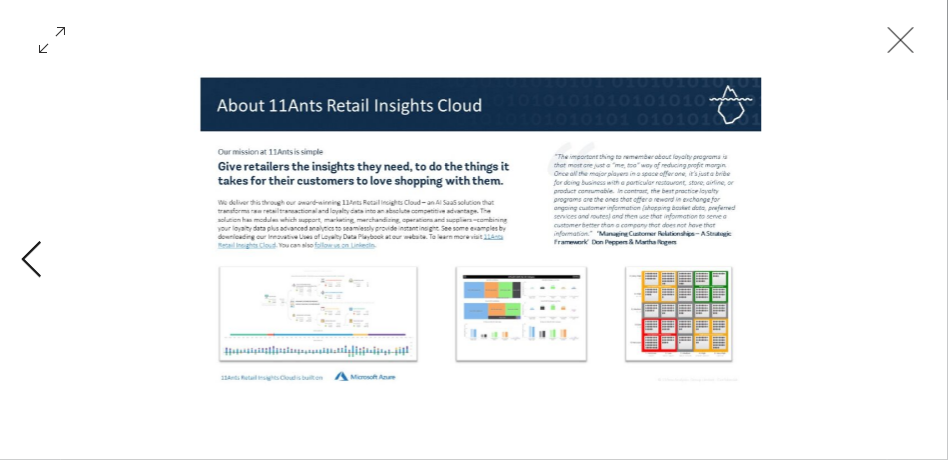 click 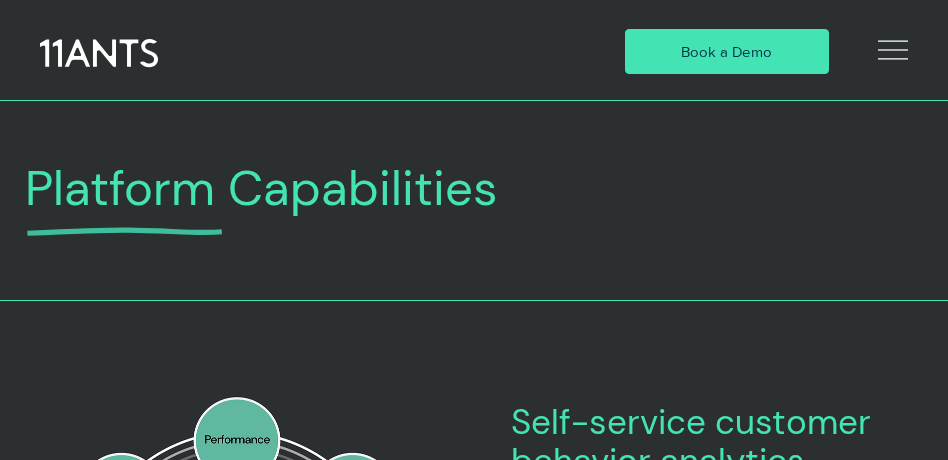 scroll, scrollTop: 0, scrollLeft: 0, axis: both 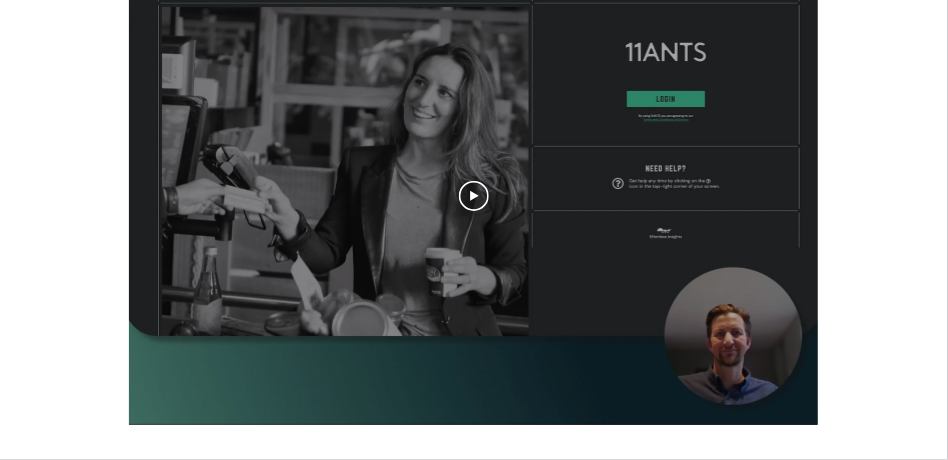 click at bounding box center (473, 195) 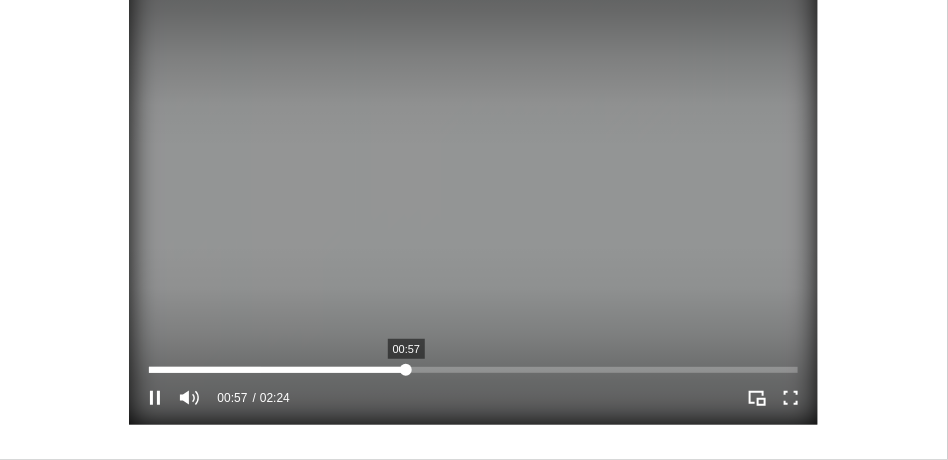 click at bounding box center [473, 370] 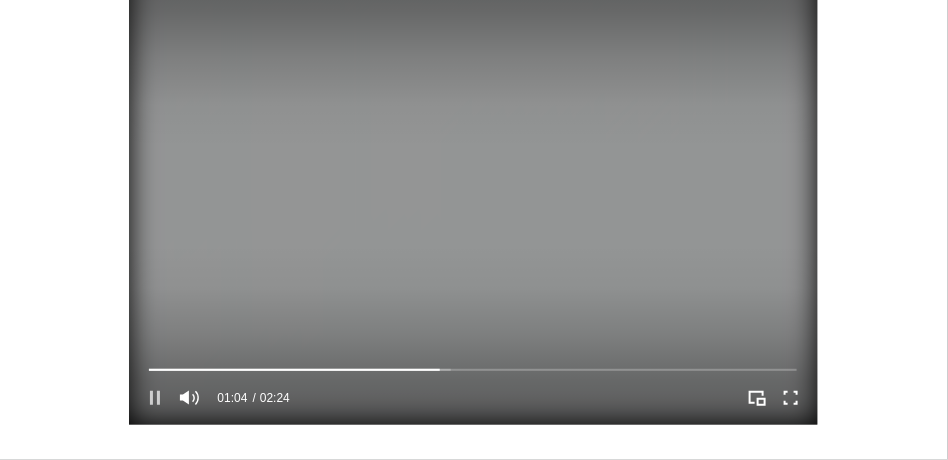 click 